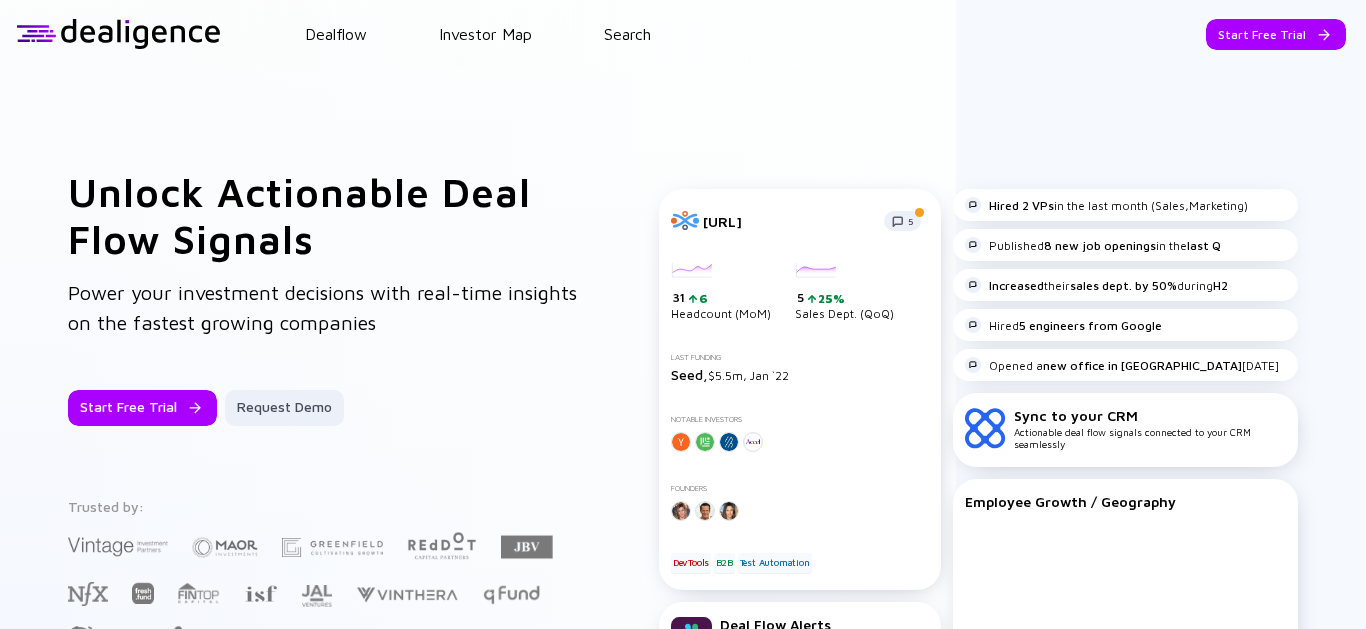 scroll, scrollTop: 0, scrollLeft: 0, axis: both 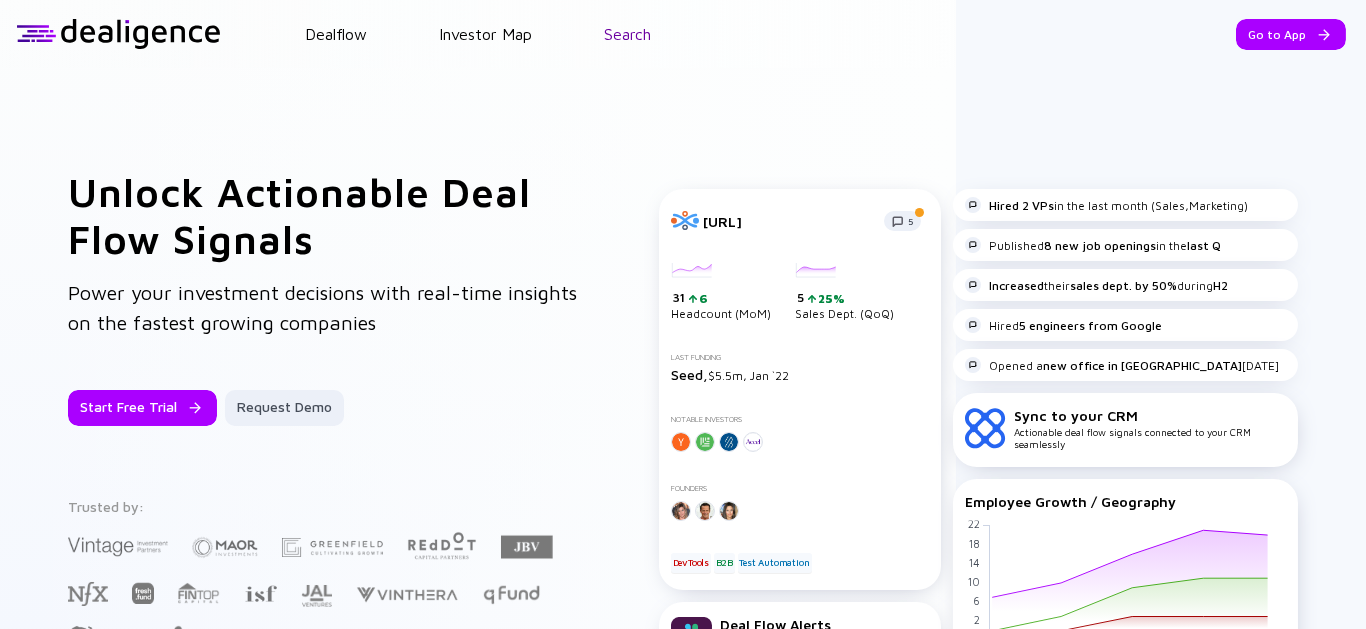 click on "Search" at bounding box center [627, 34] 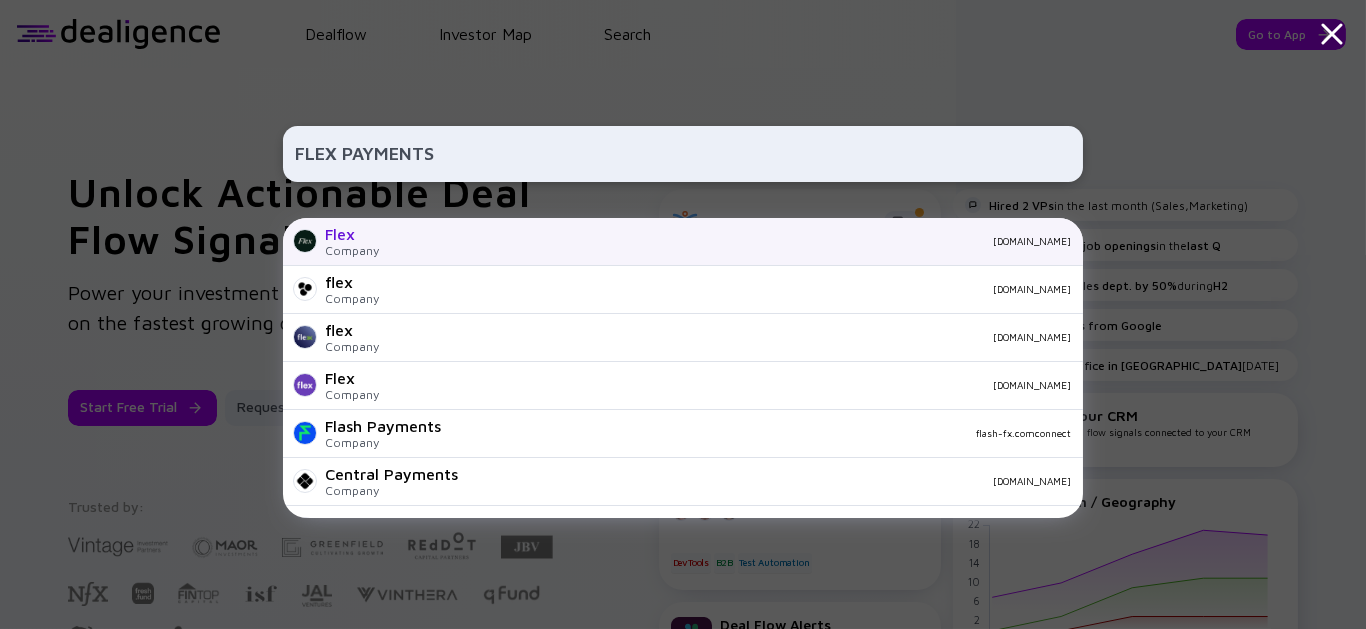 type on "FLEX PAYMENTS" 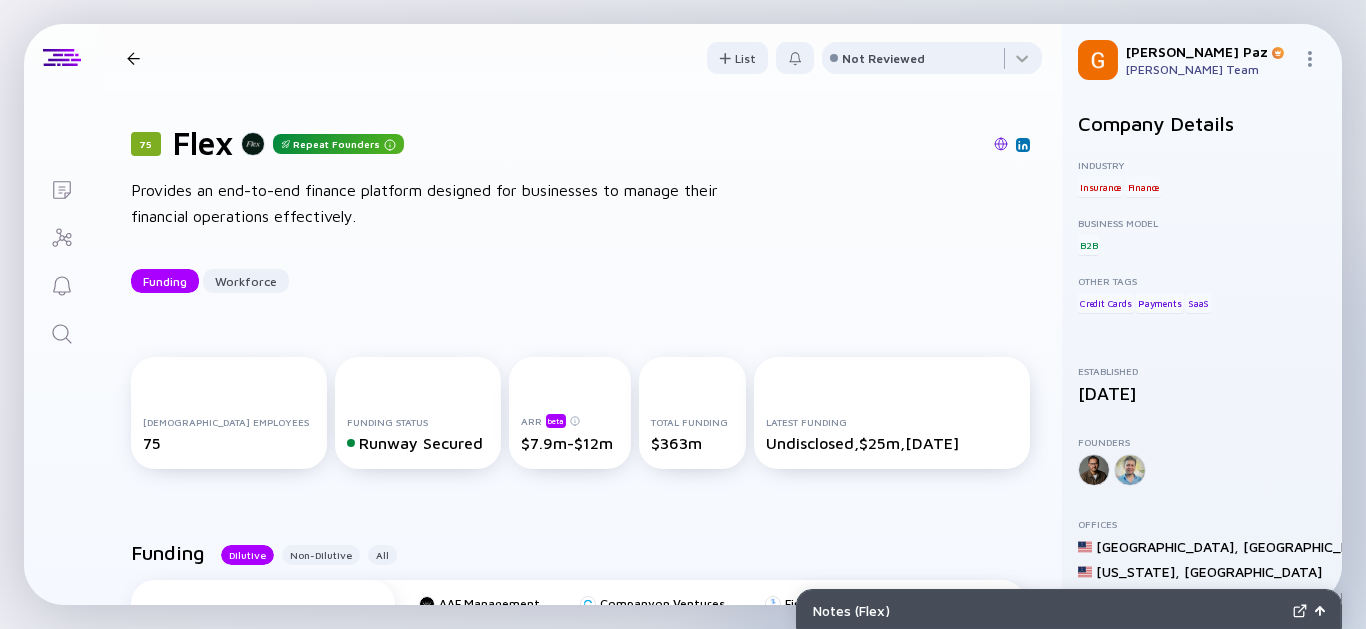 click at bounding box center (61, 332) 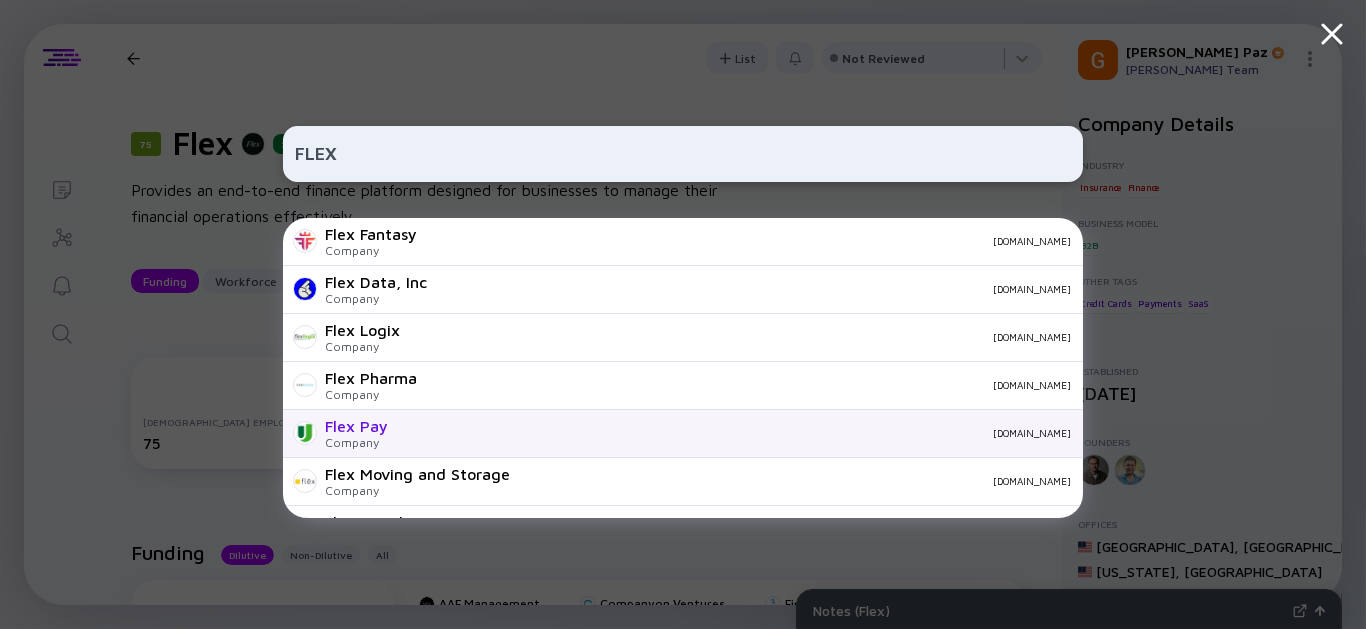 type on "FLEX" 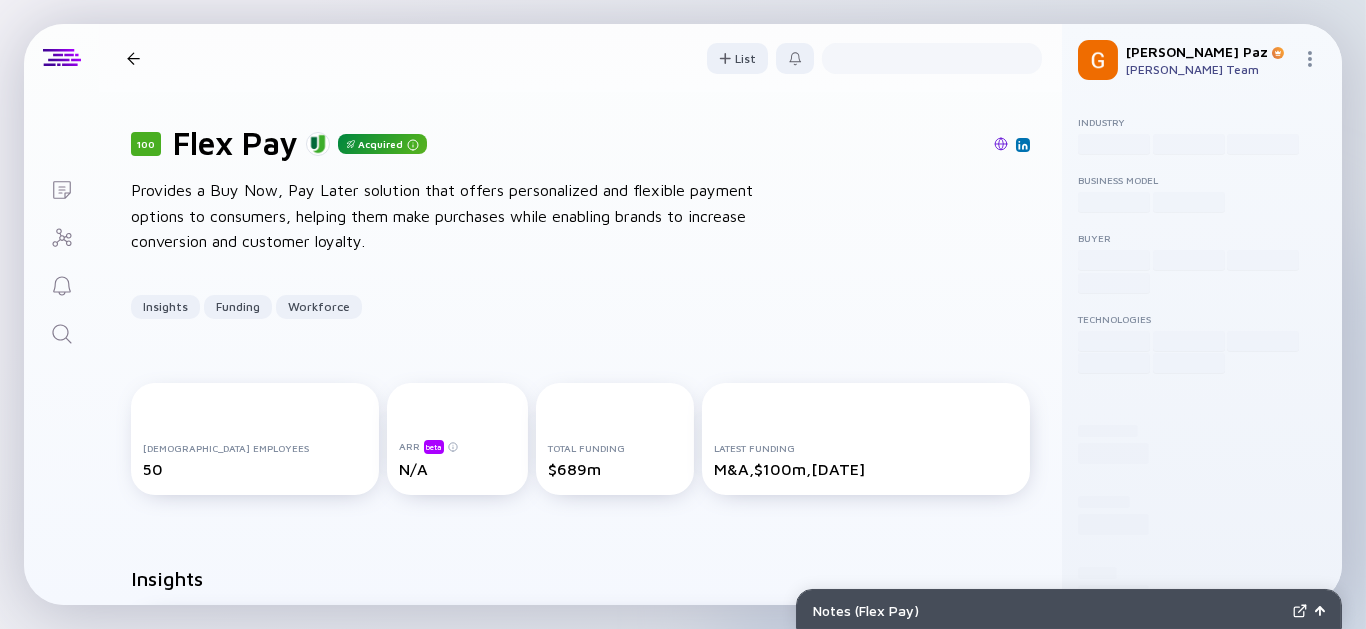 scroll, scrollTop: 44, scrollLeft: 0, axis: vertical 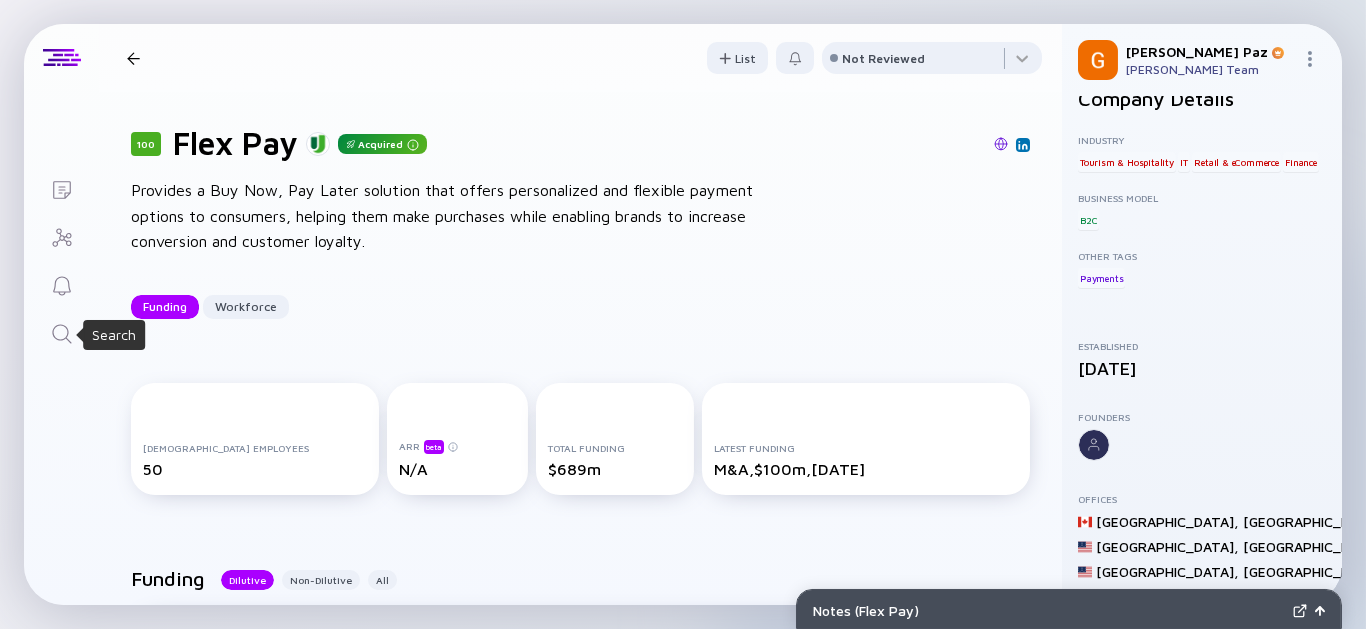 click 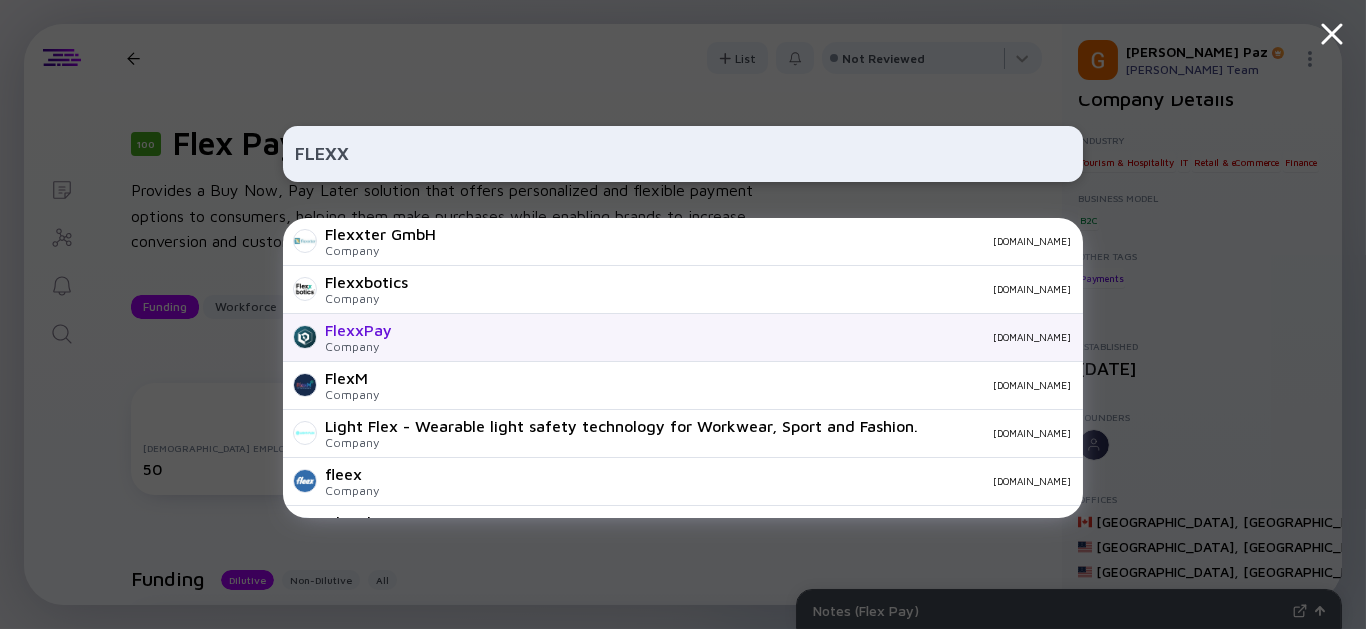 type on "FLEXX" 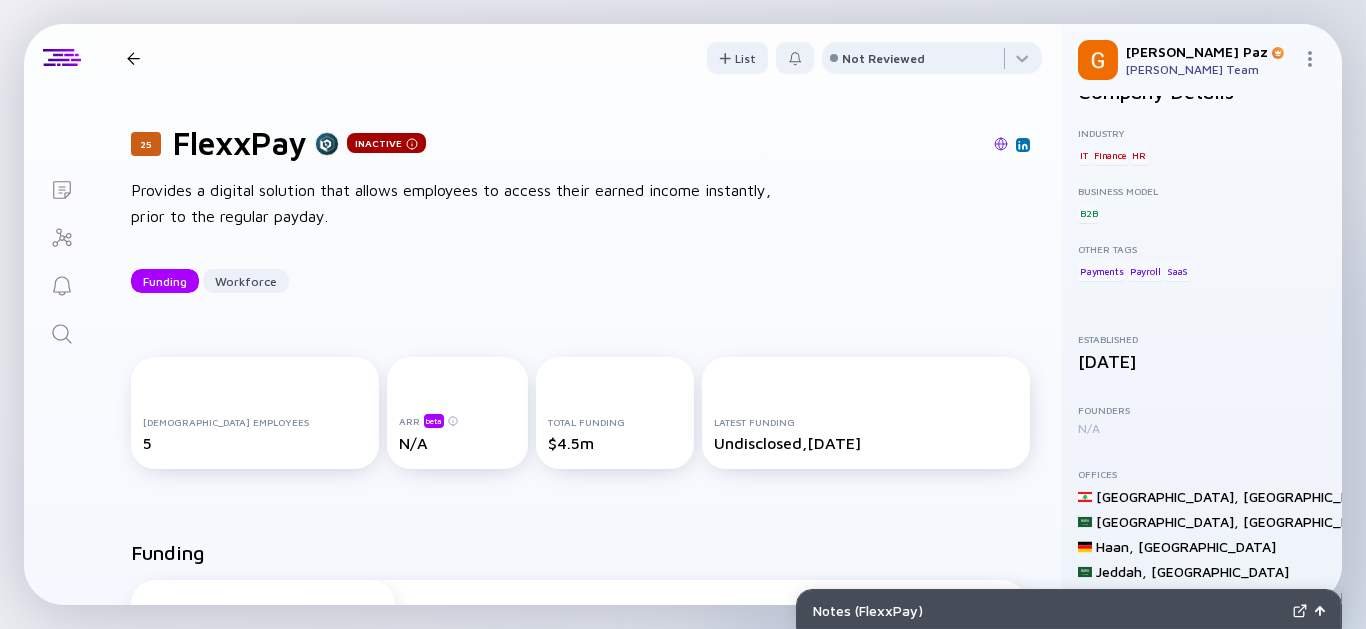 scroll, scrollTop: 44, scrollLeft: 0, axis: vertical 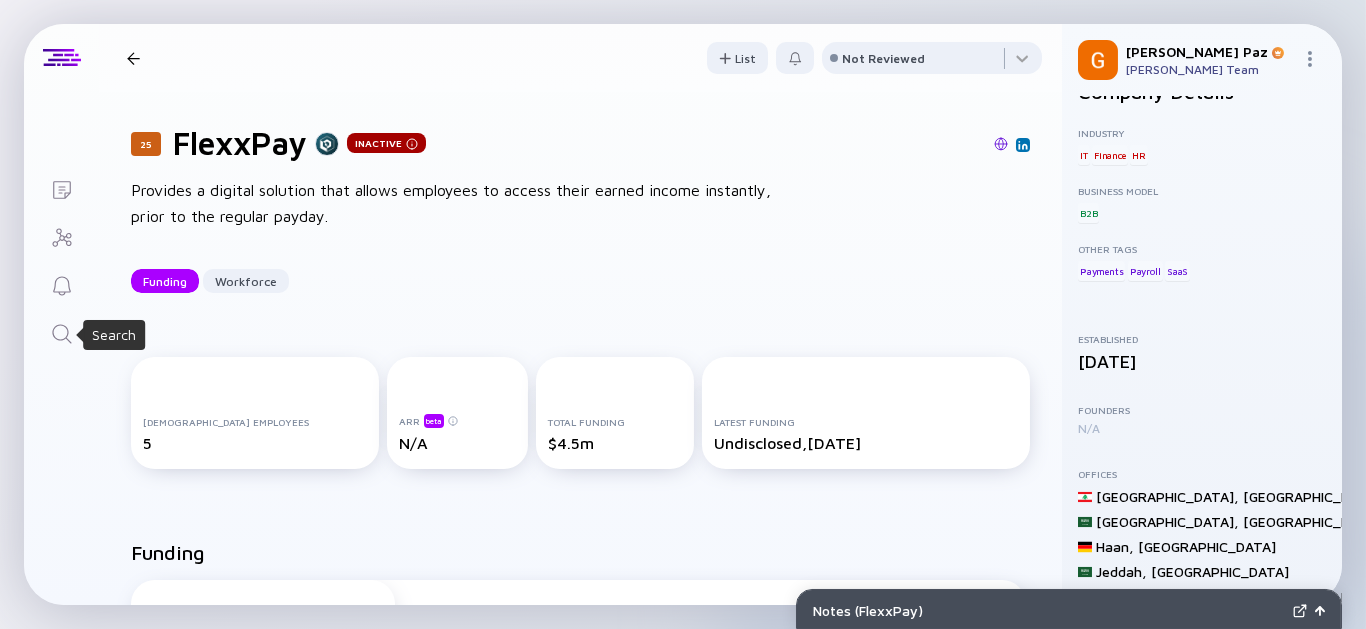 click 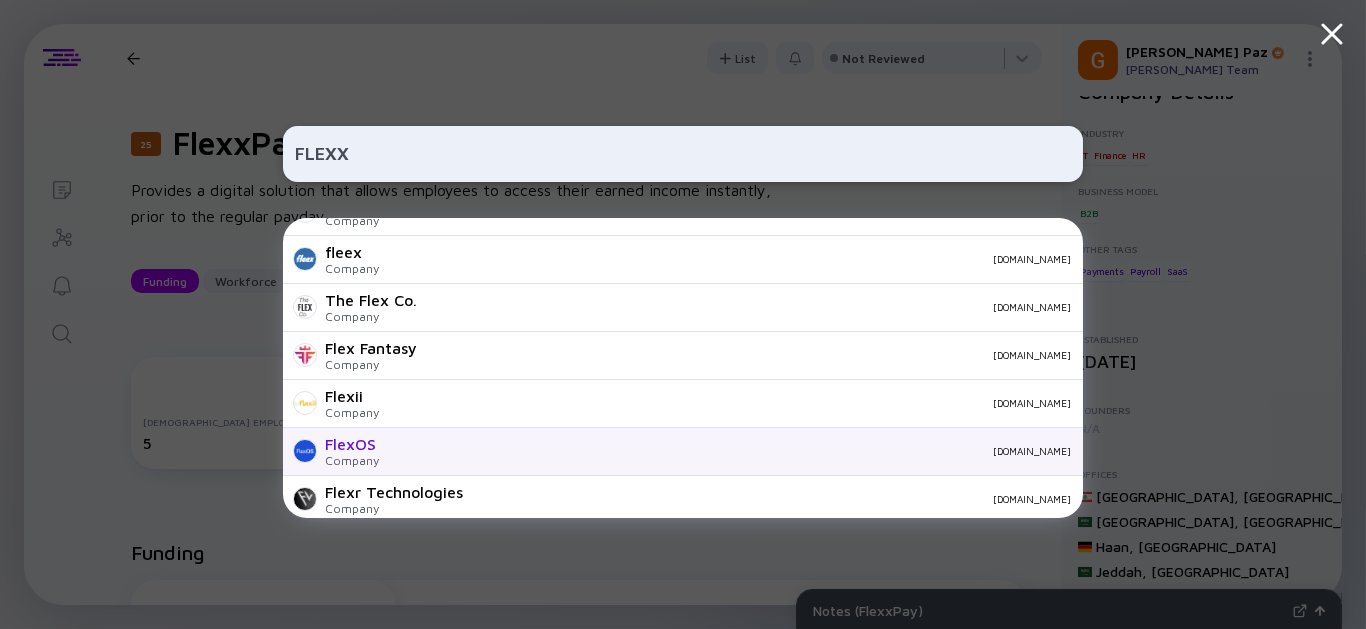scroll, scrollTop: 333, scrollLeft: 0, axis: vertical 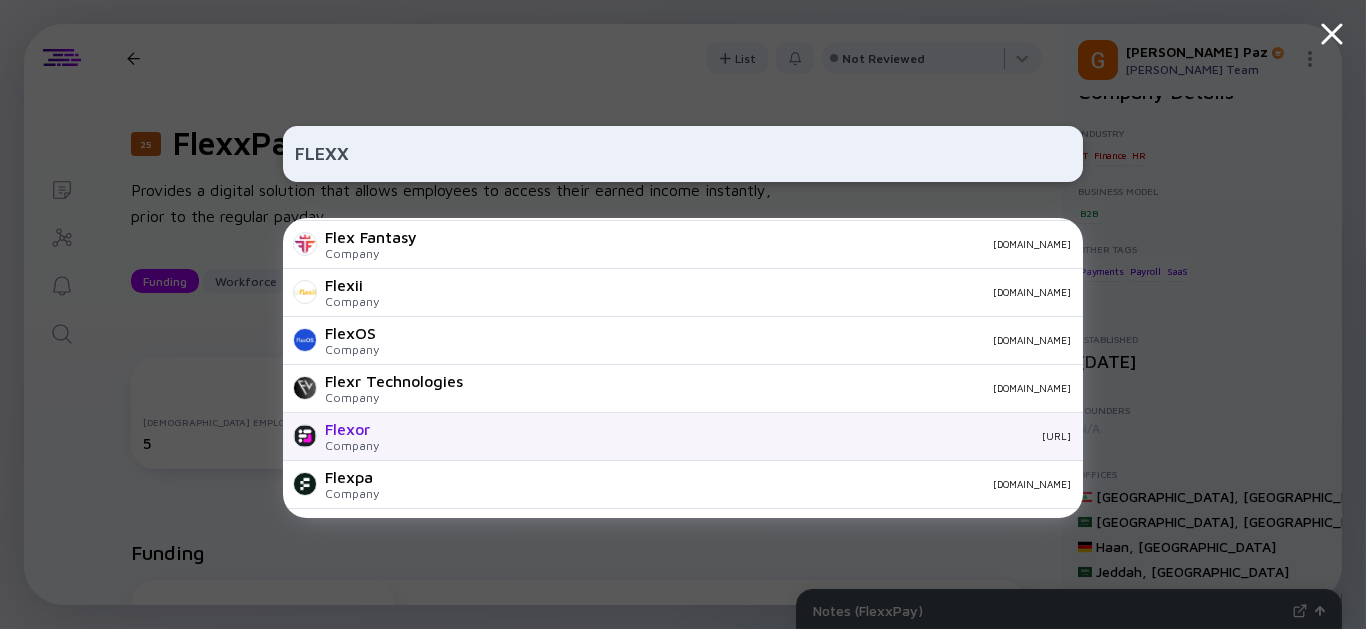 type on "FLEXX" 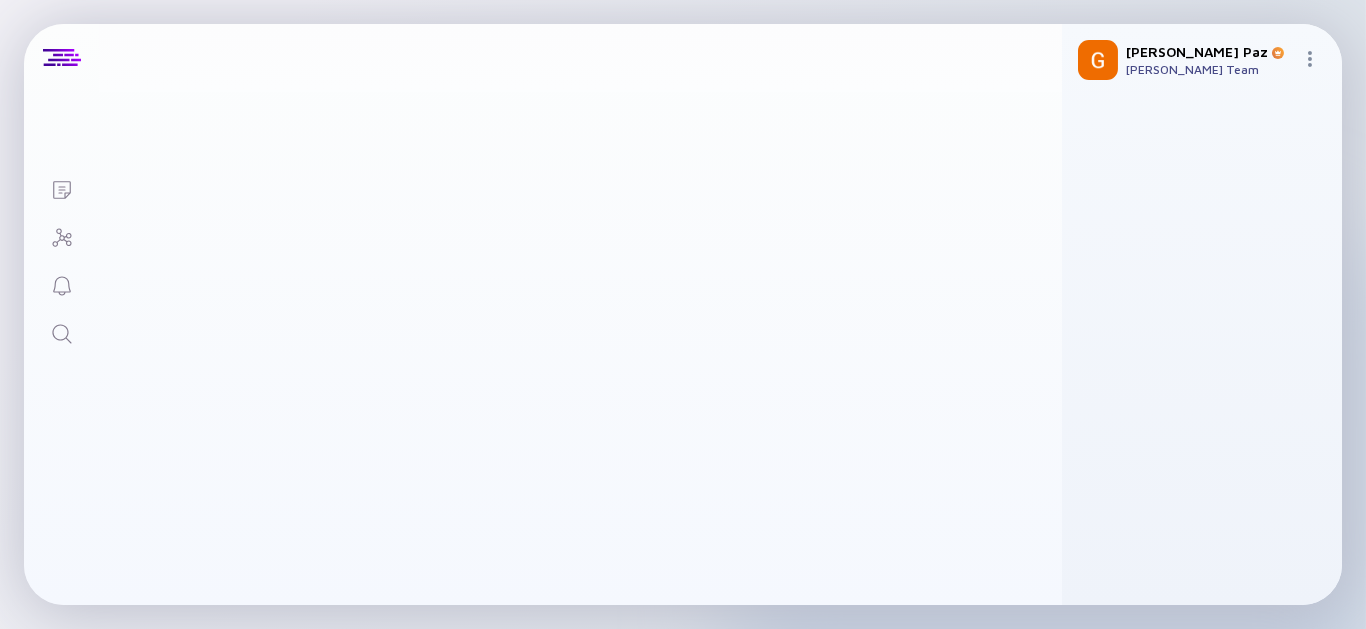 scroll, scrollTop: 0, scrollLeft: 0, axis: both 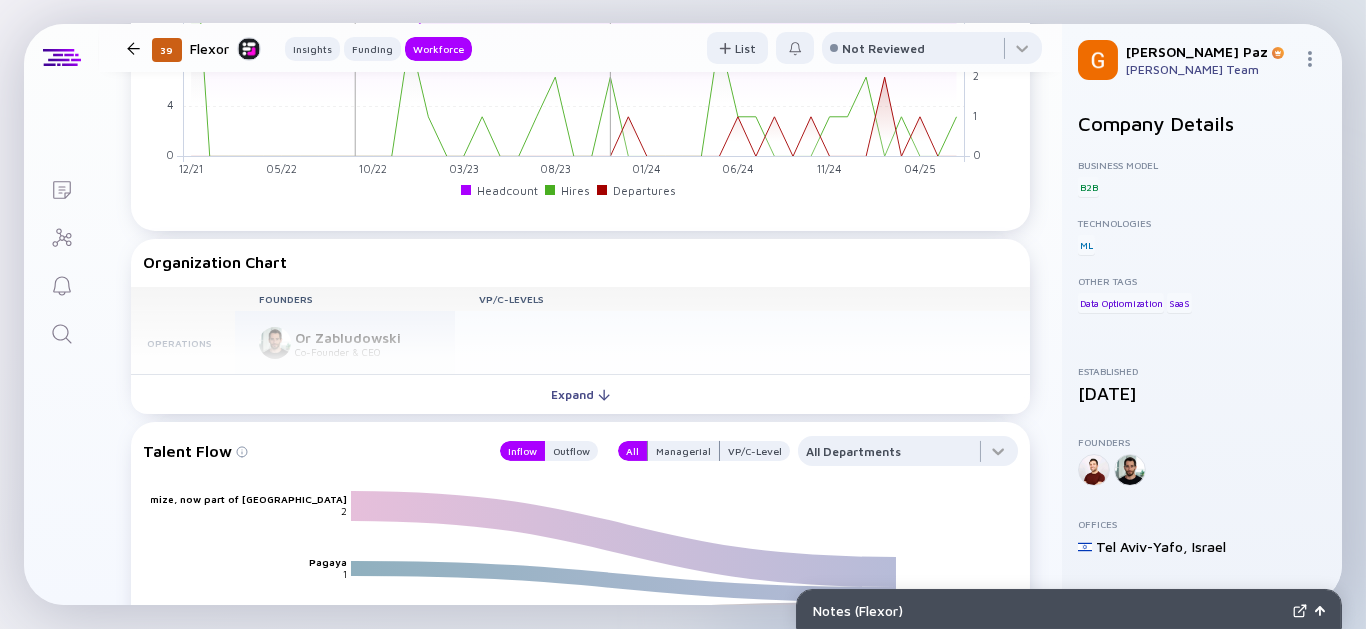 click at bounding box center [133, 48] 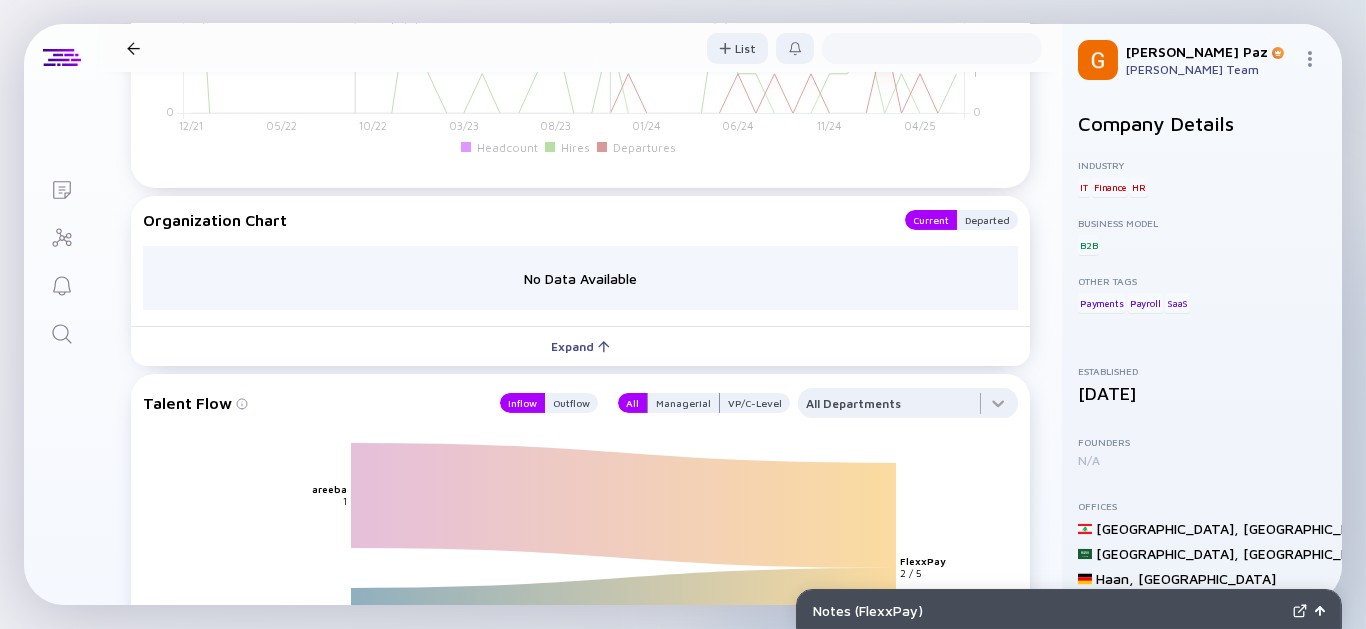 scroll, scrollTop: 0, scrollLeft: 0, axis: both 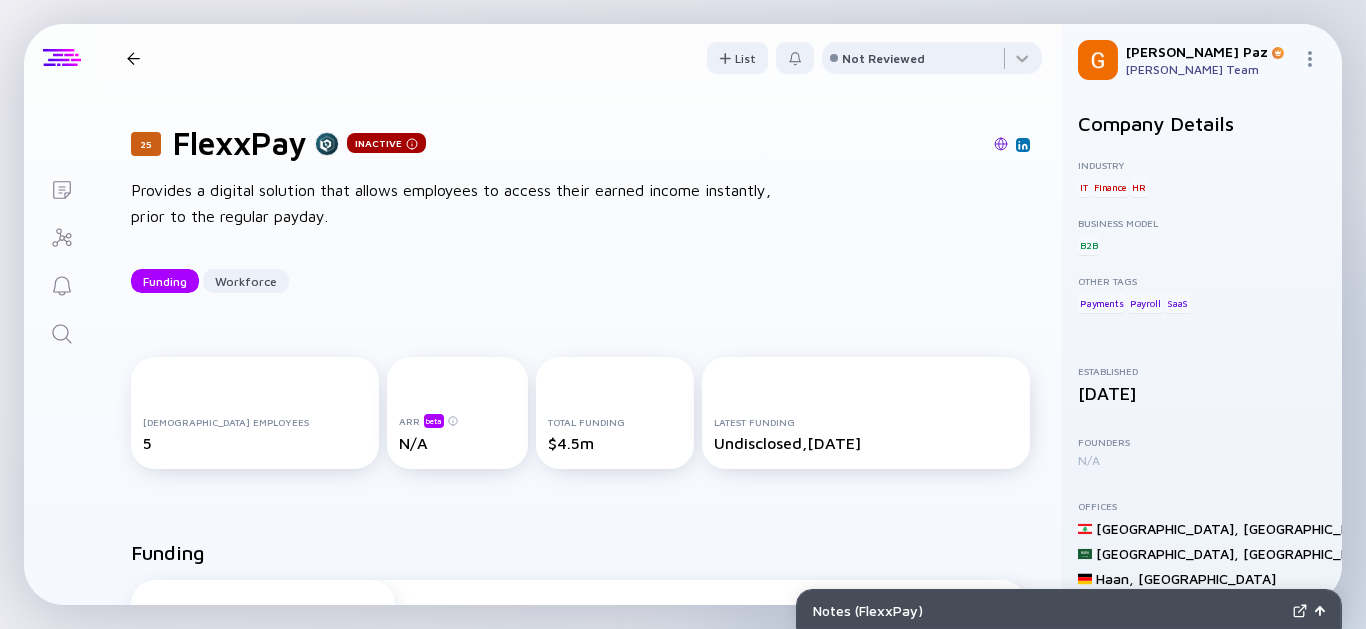 click at bounding box center [62, 58] 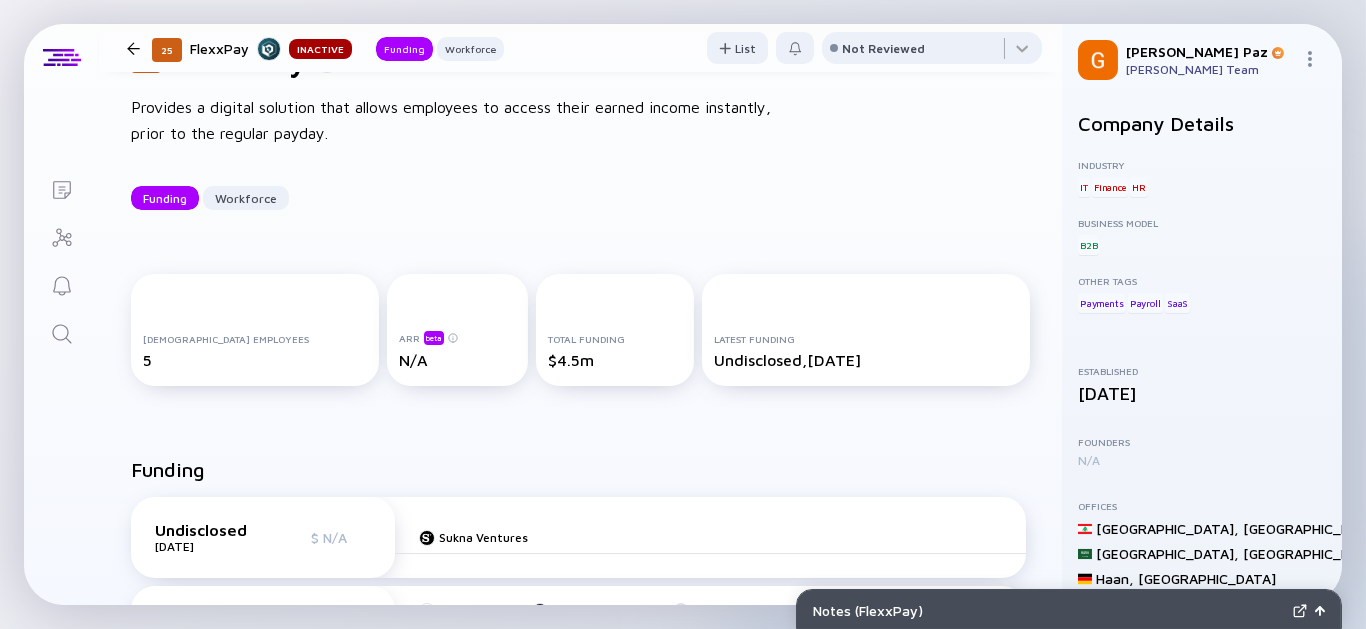 scroll, scrollTop: 222, scrollLeft: 0, axis: vertical 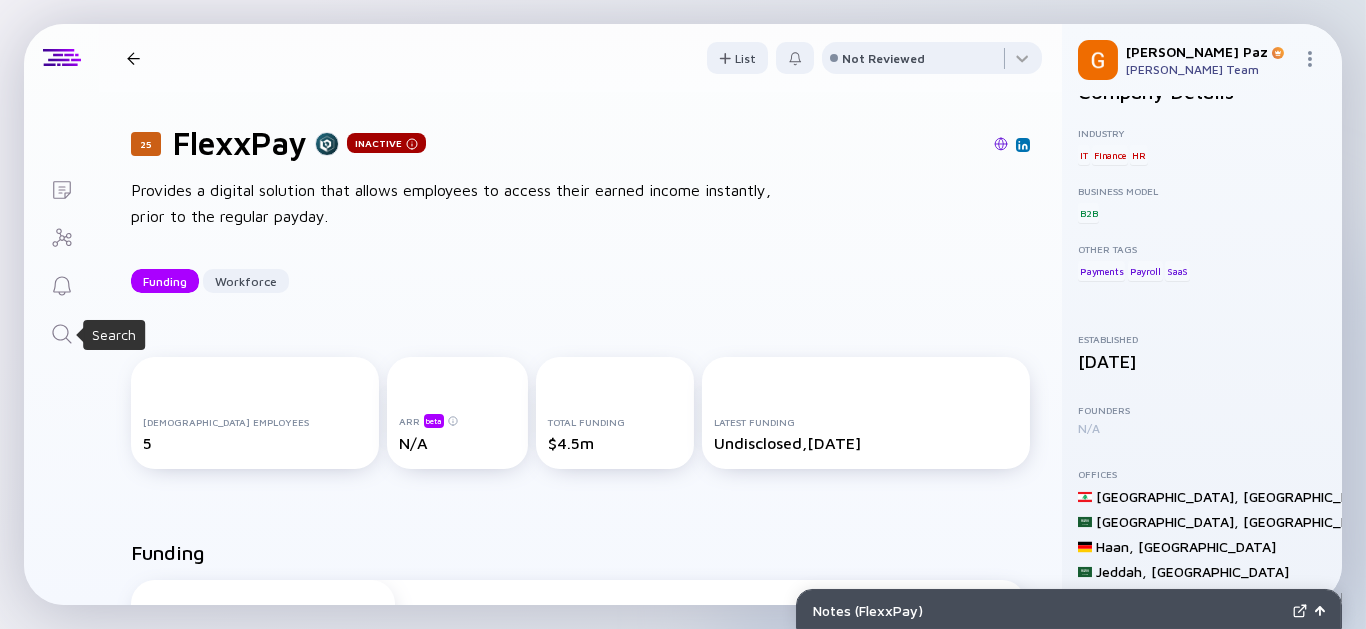 click 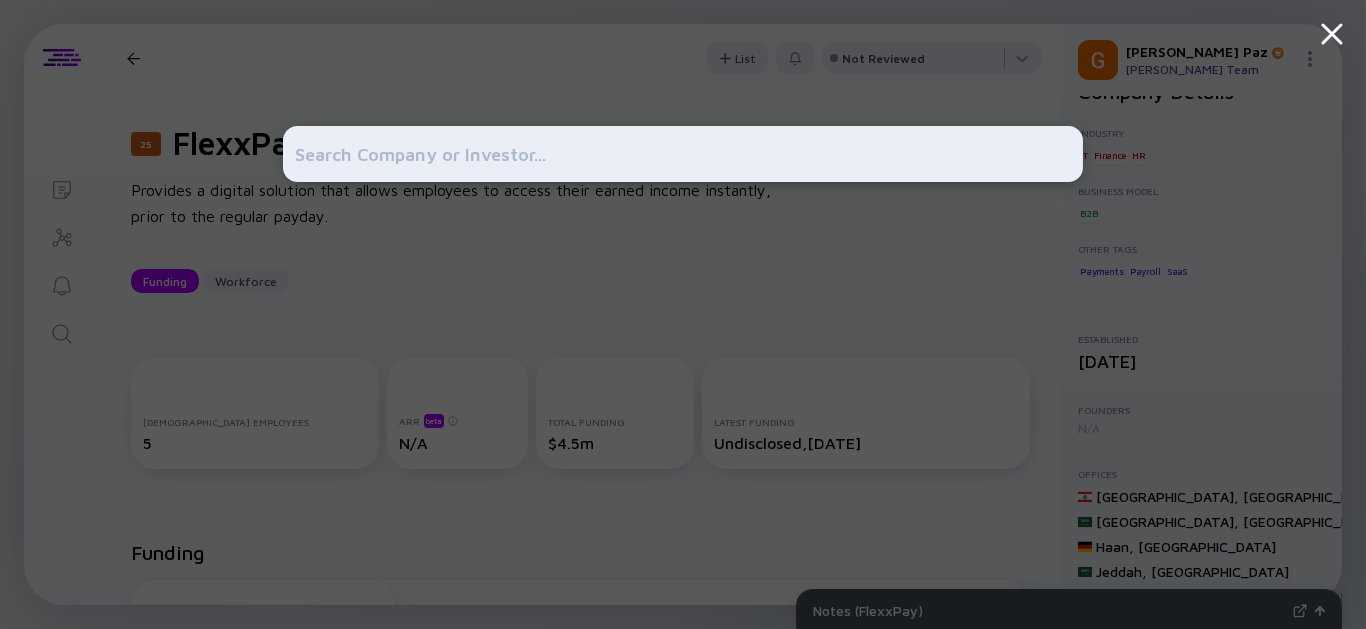 click at bounding box center (683, 154) 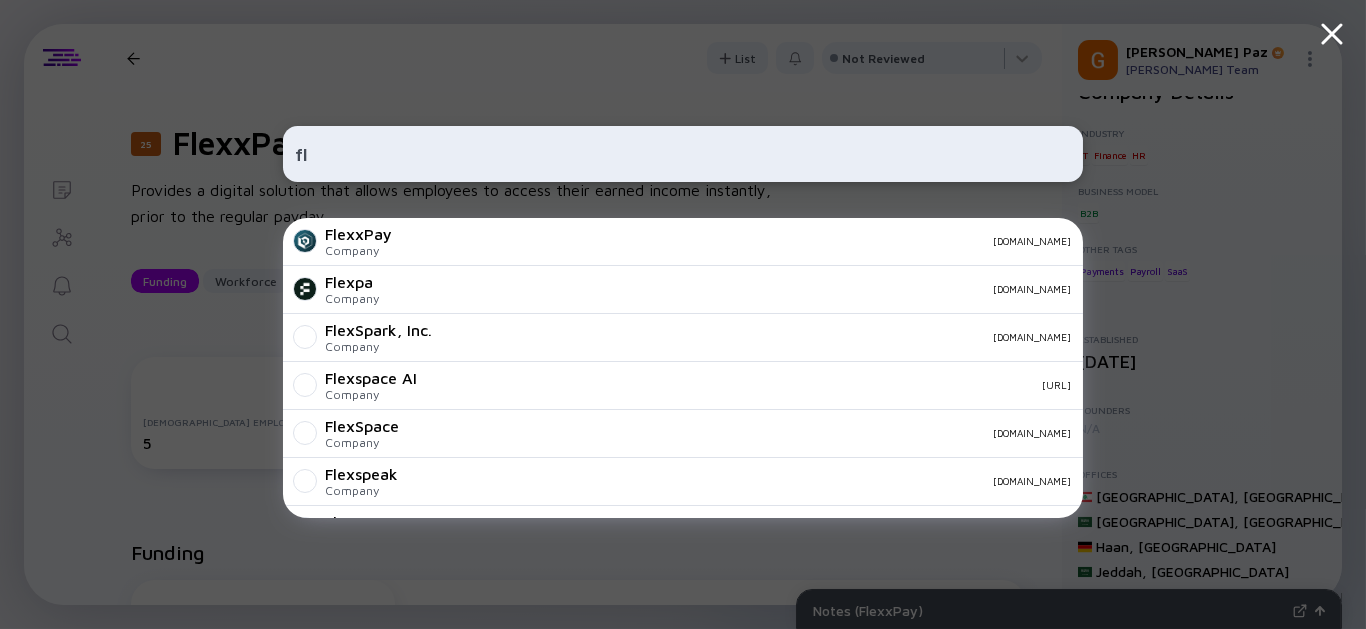 type on "f" 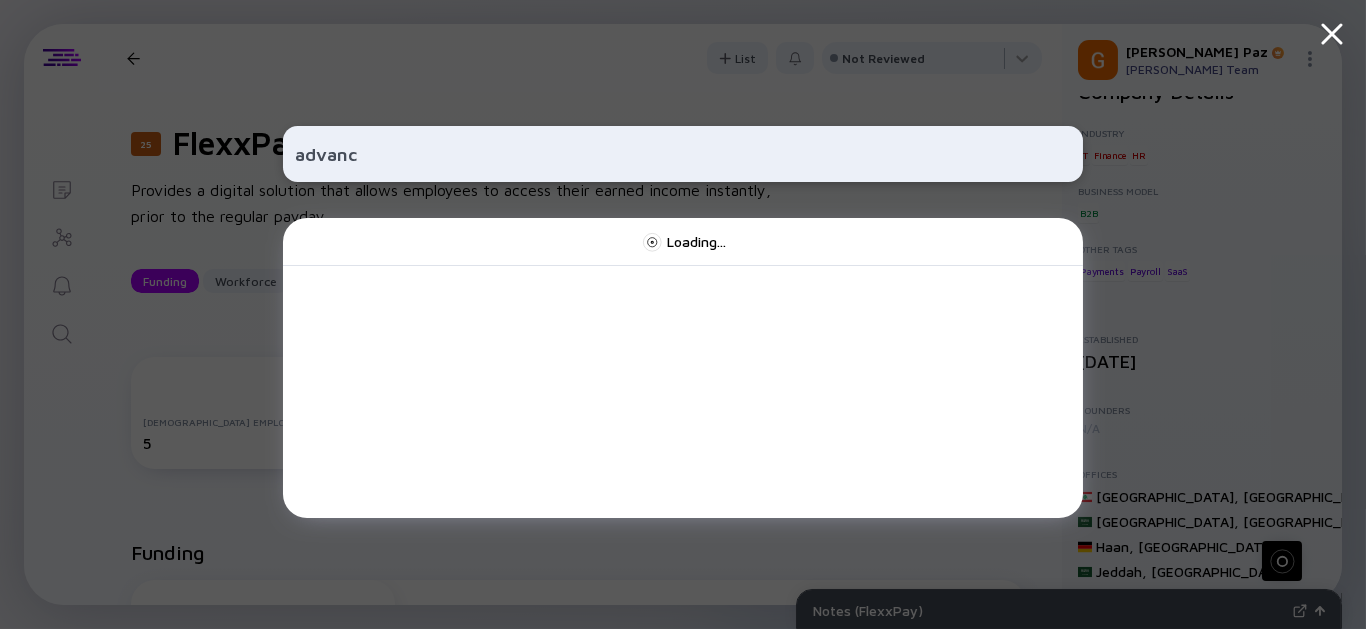 type on "advance" 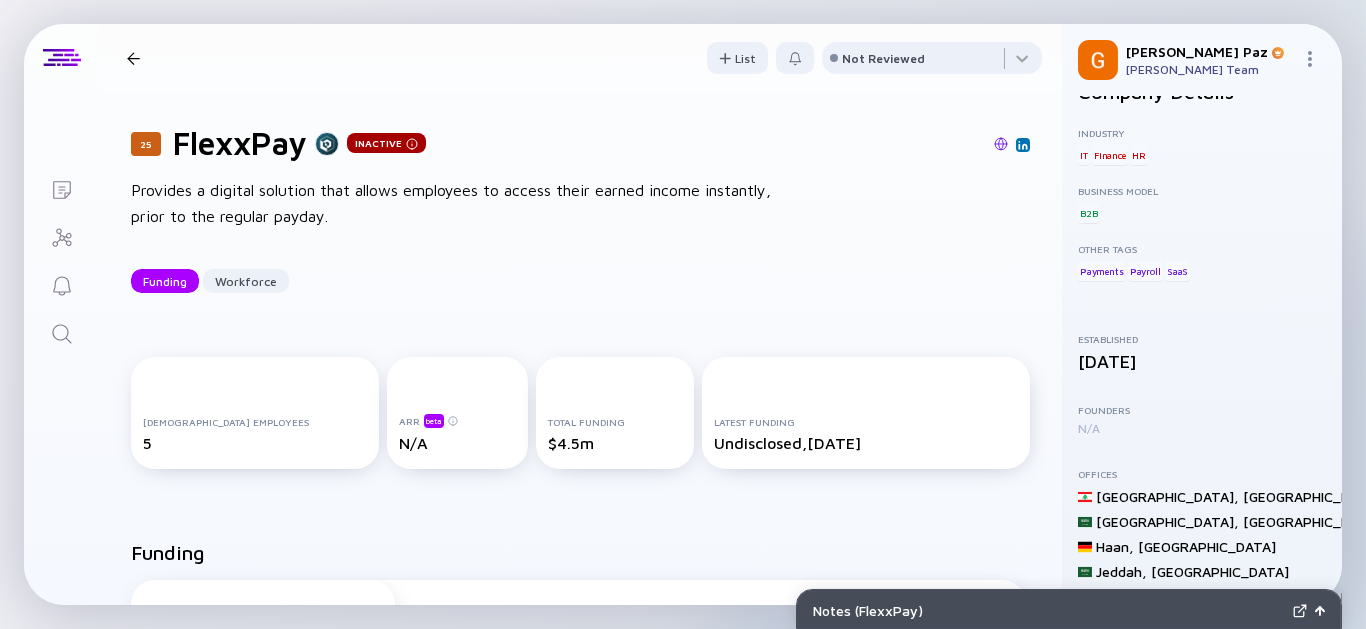 click 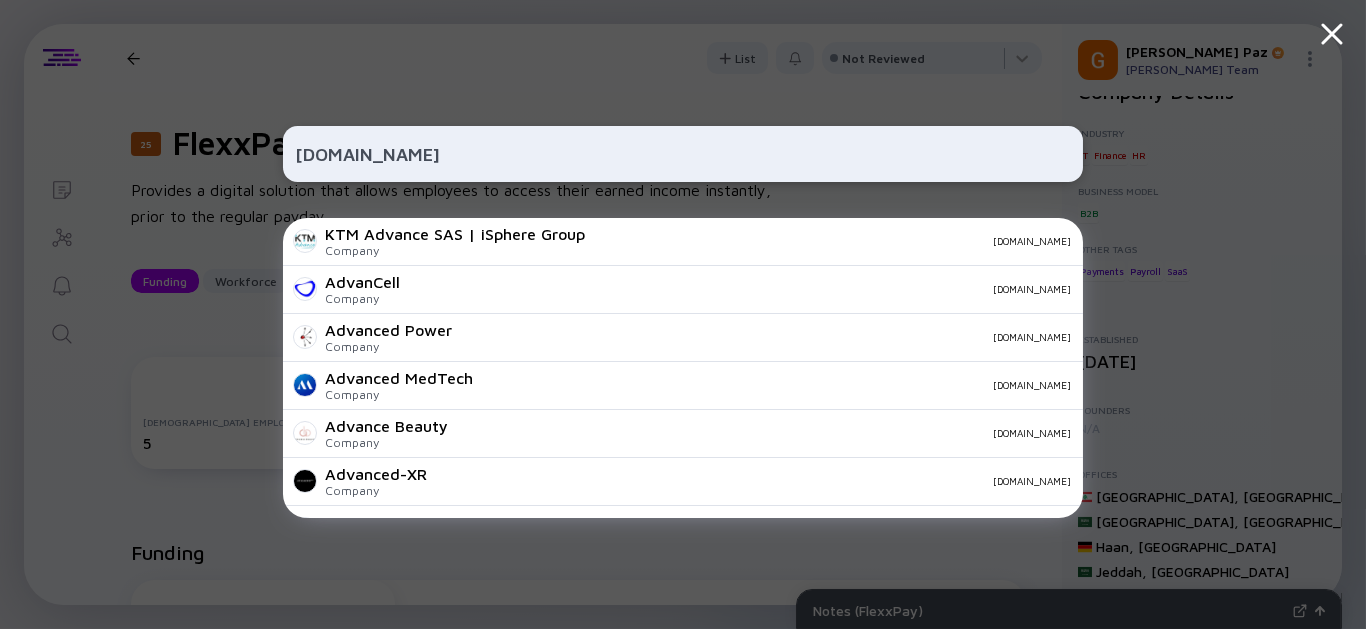drag, startPoint x: 462, startPoint y: 159, endPoint x: -32, endPoint y: 152, distance: 494.0496 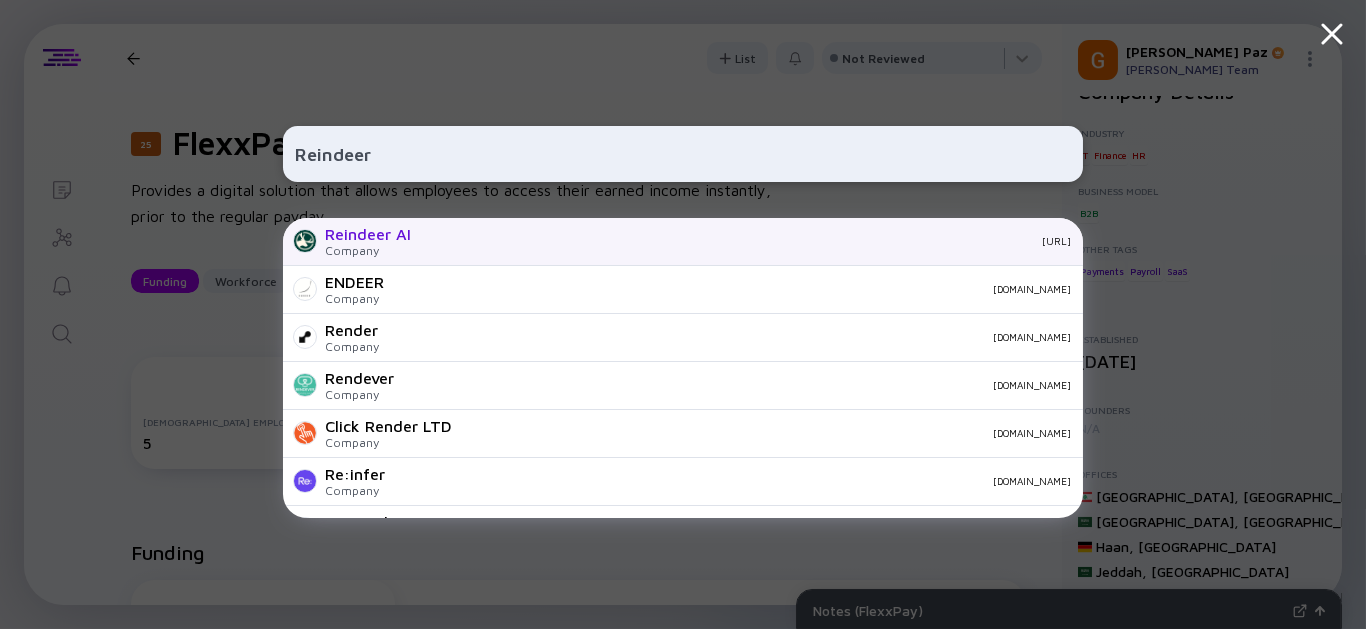 type on "Reindeer" 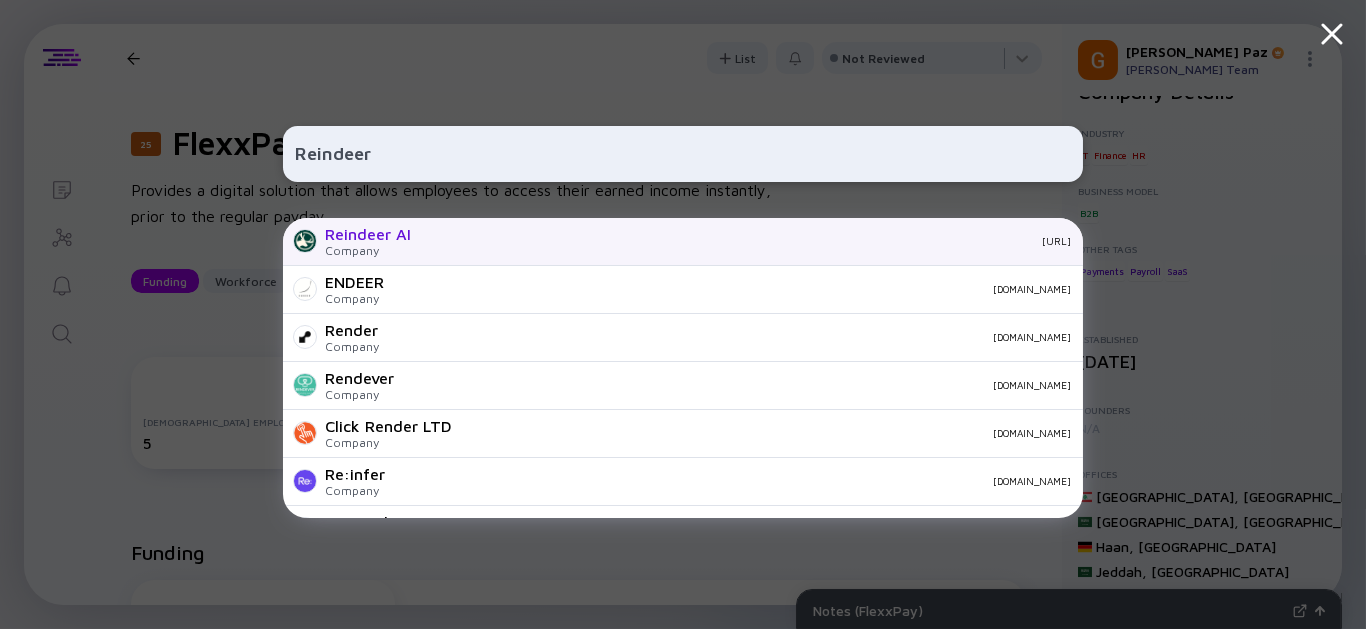 click on "Reindeer AI Company [URL]" at bounding box center [683, 242] 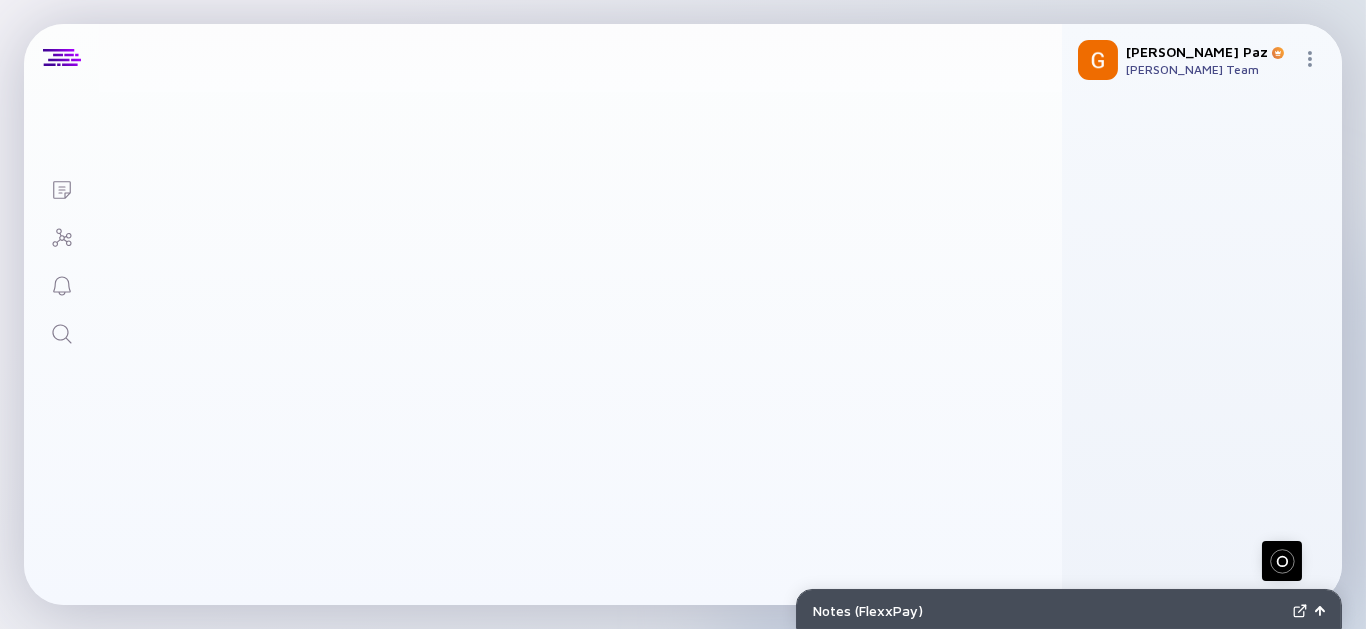 scroll, scrollTop: 0, scrollLeft: 0, axis: both 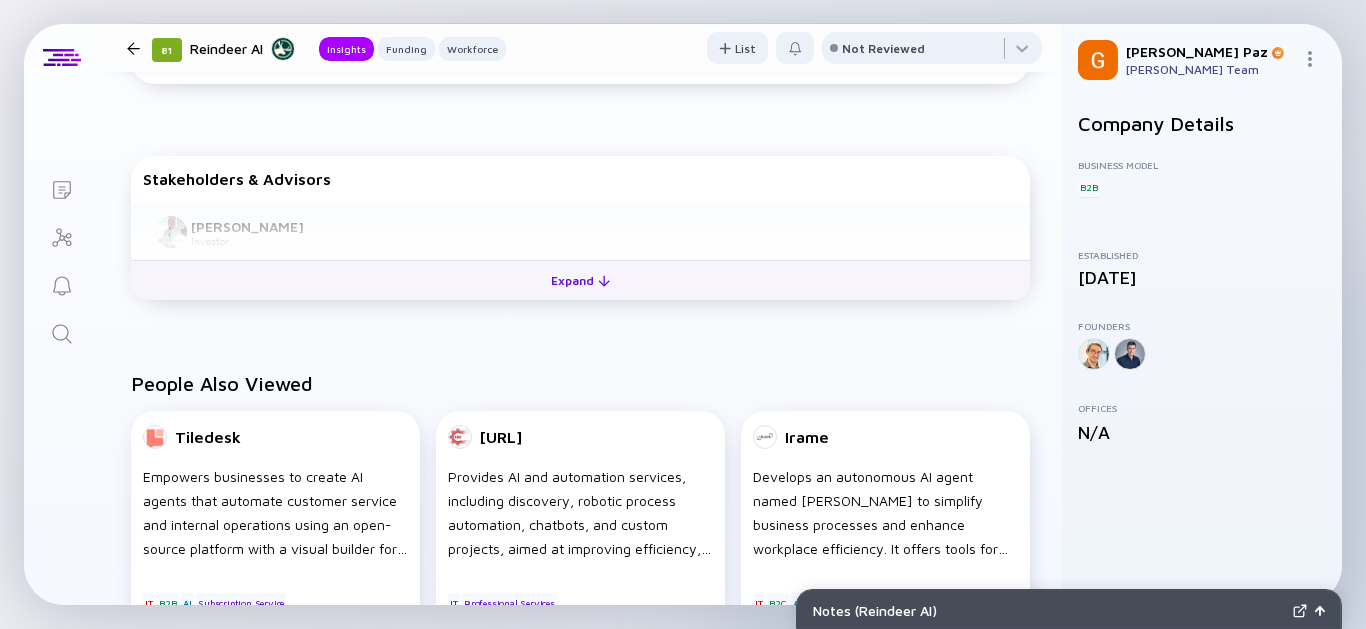 click on "Expand" at bounding box center [580, 280] 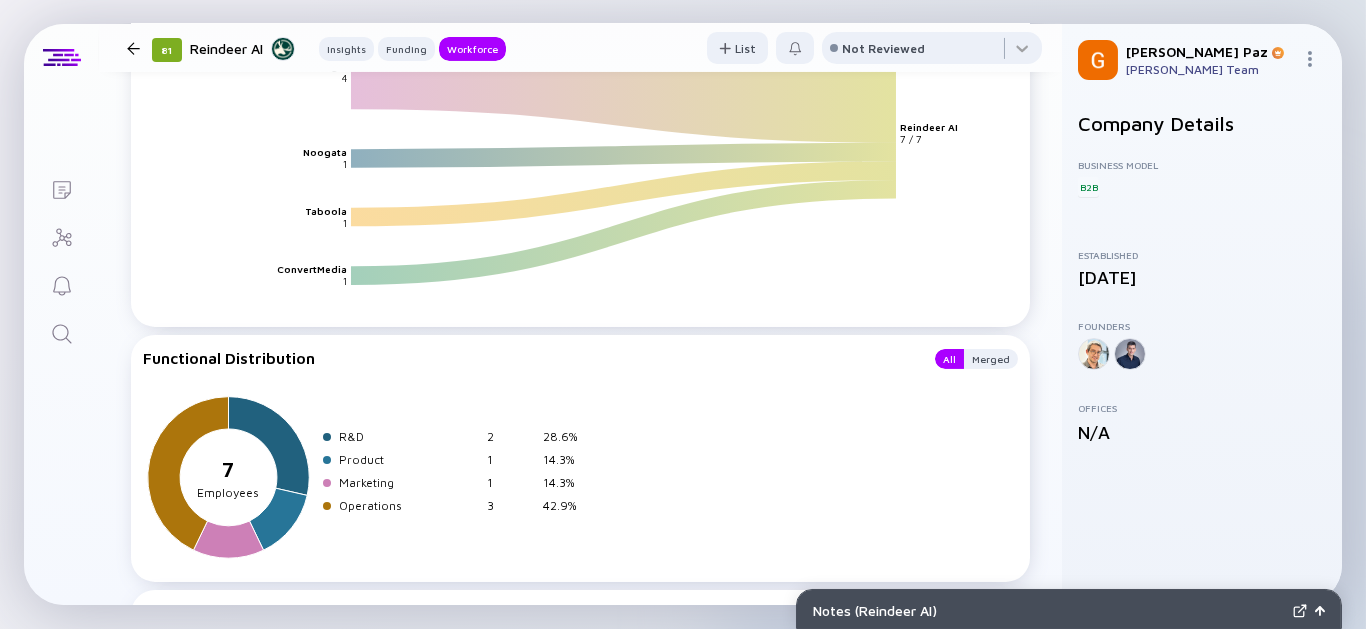 scroll, scrollTop: 2333, scrollLeft: 0, axis: vertical 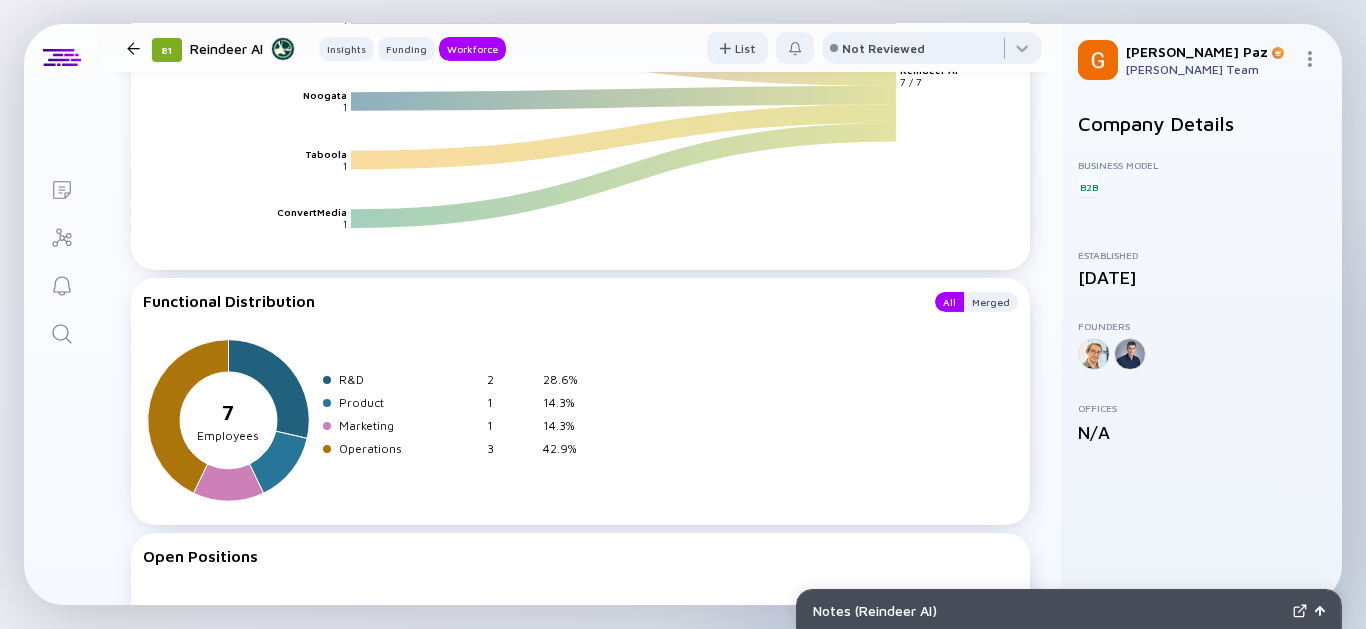 click 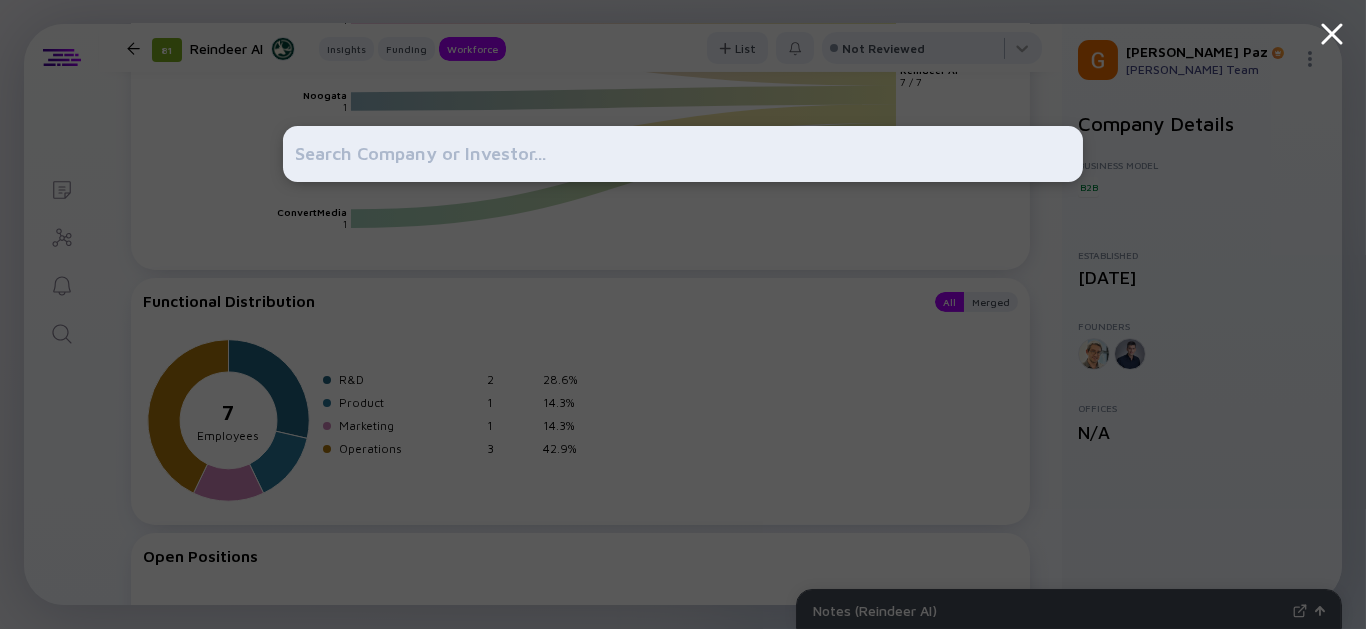 drag, startPoint x: 344, startPoint y: 150, endPoint x: 339, endPoint y: 164, distance: 14.866069 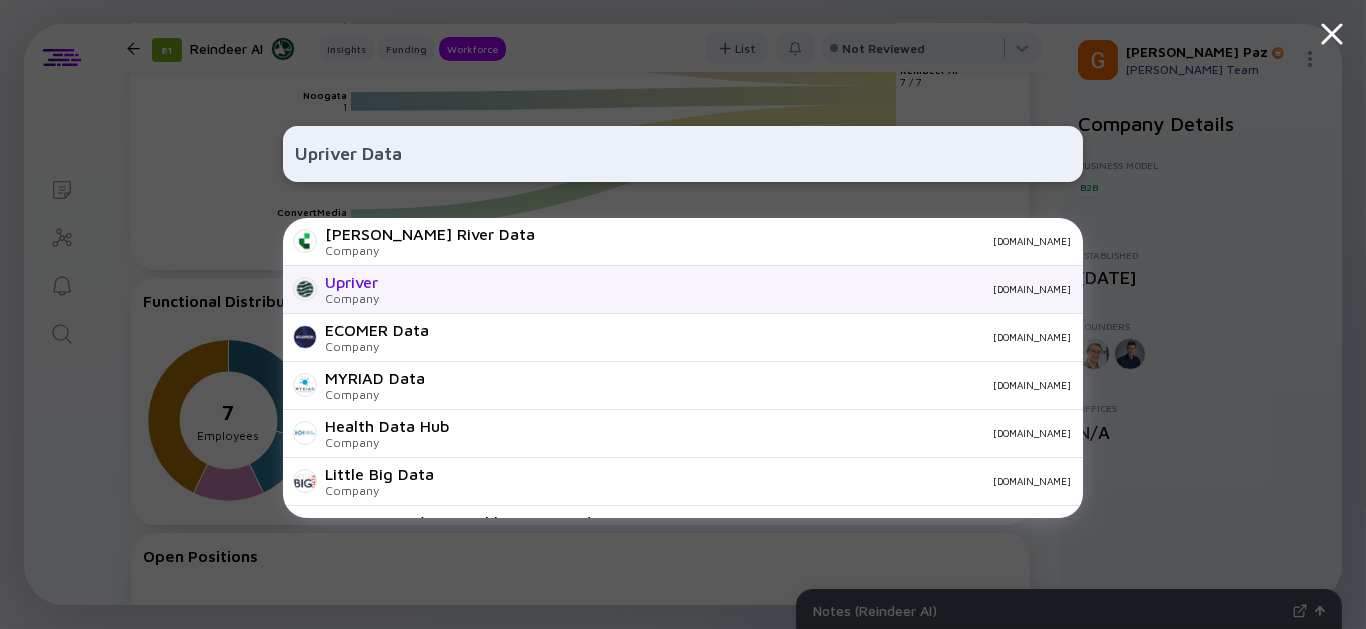 type on "Upriver Data" 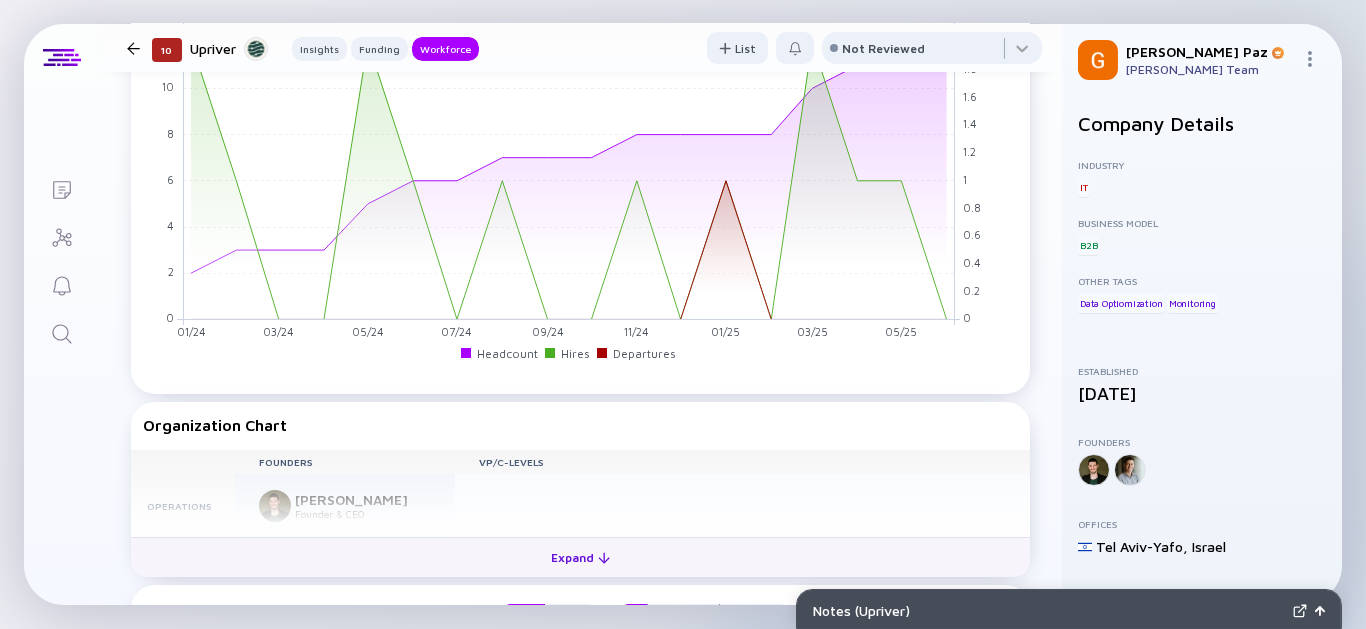 scroll, scrollTop: 1777, scrollLeft: 0, axis: vertical 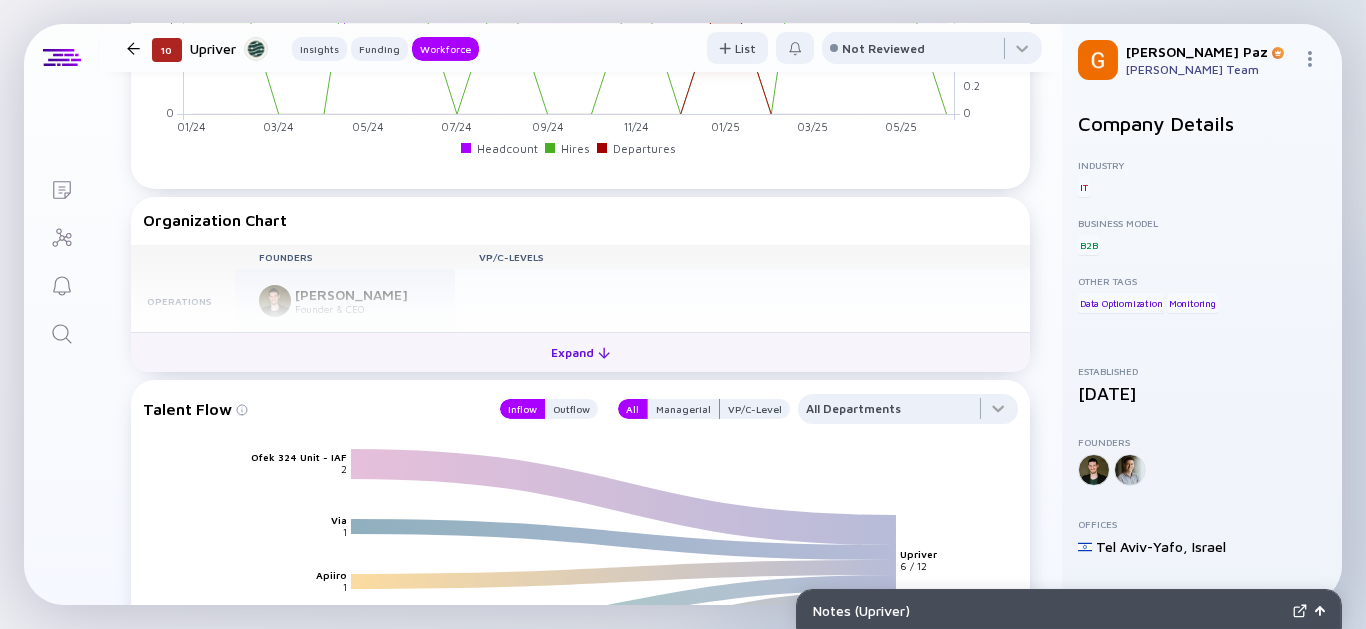 click on "Expand" at bounding box center [580, 352] 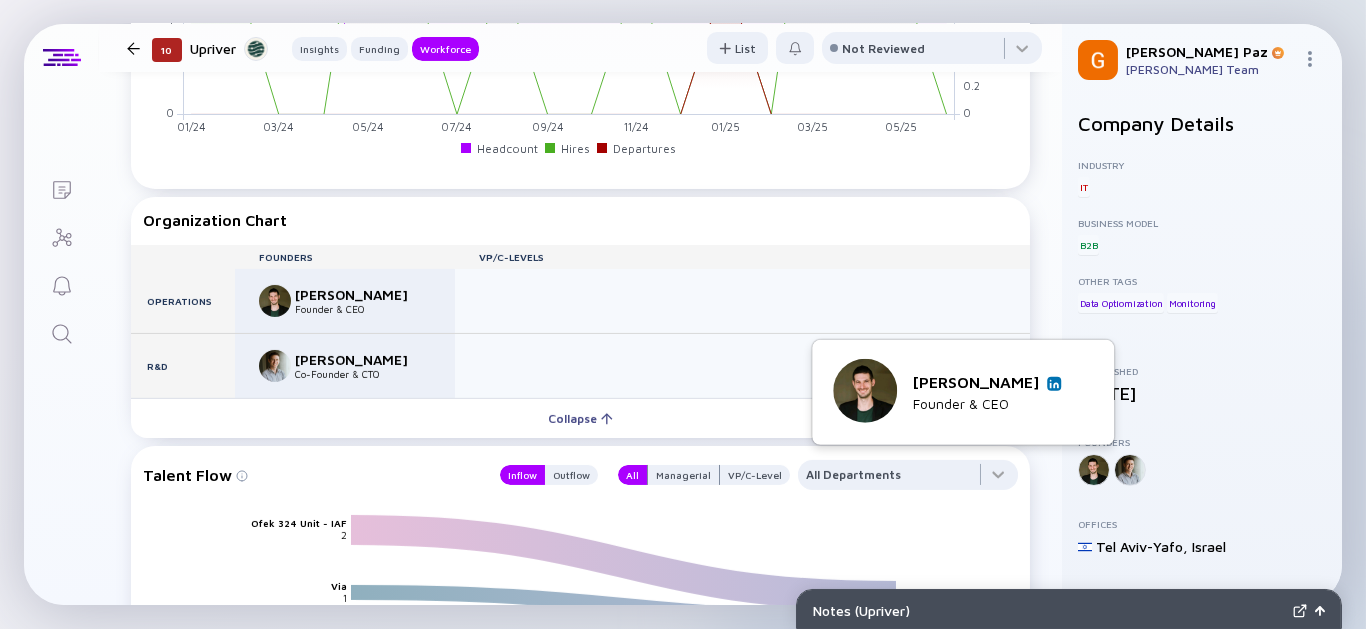 click at bounding box center [1054, 383] 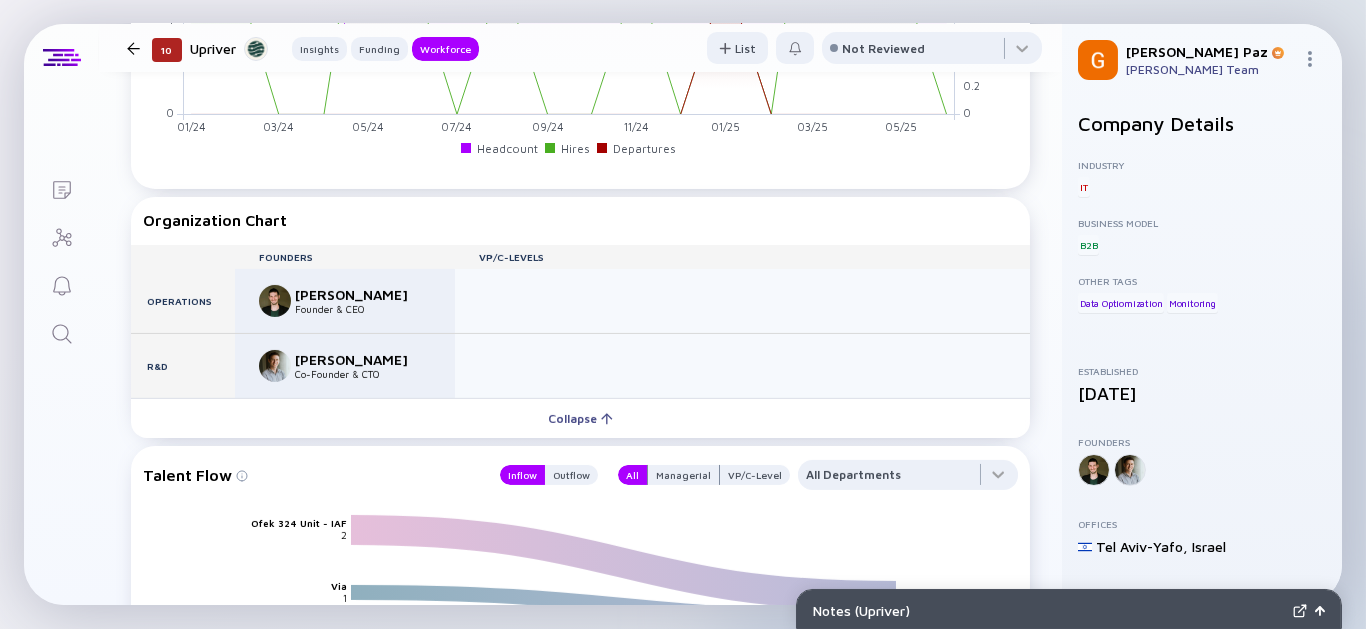 click 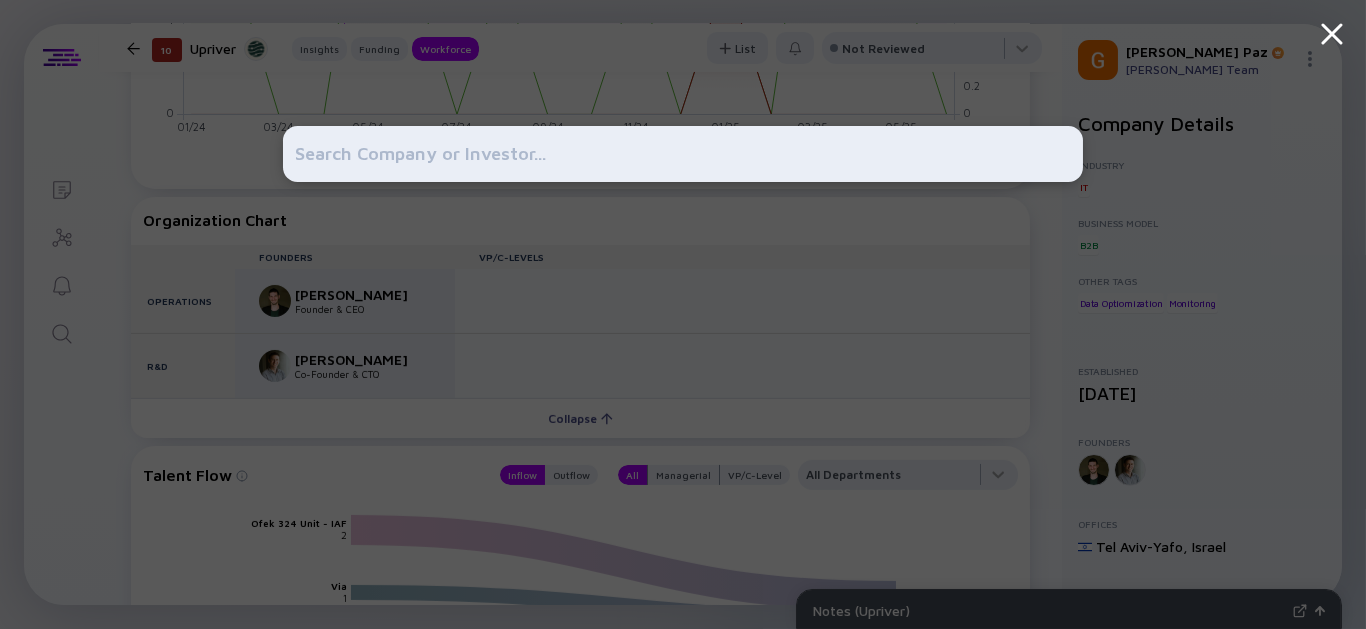 click at bounding box center (683, 154) 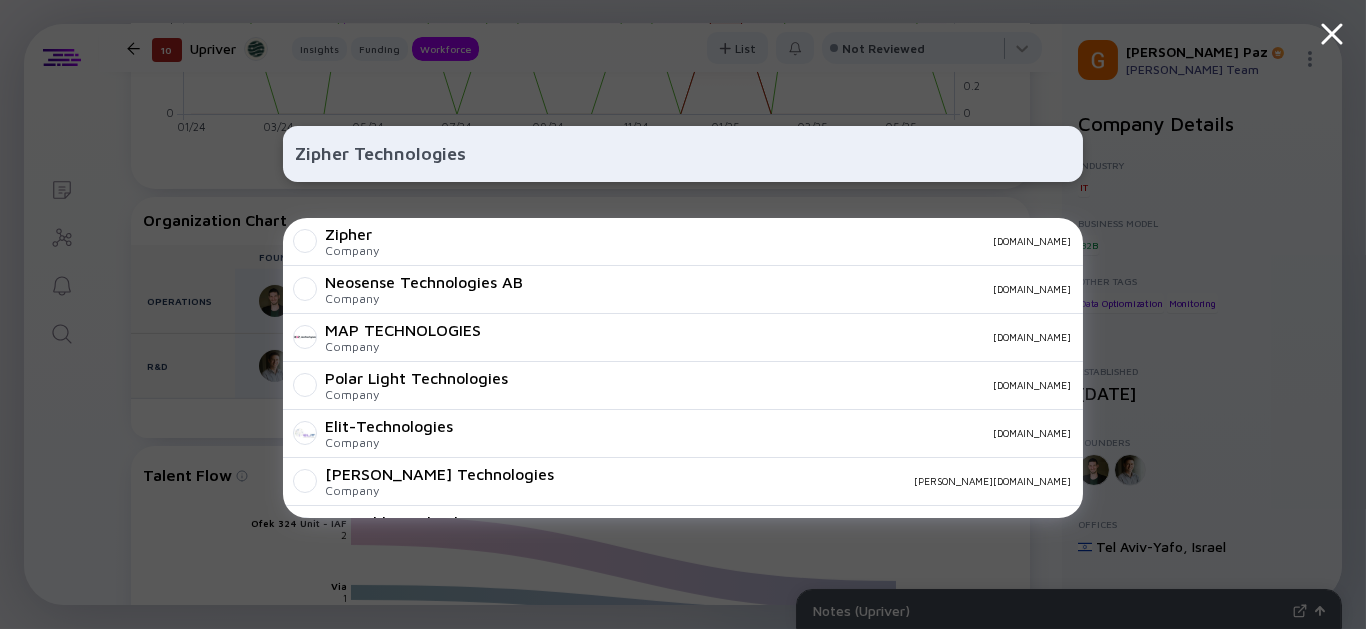 type on "Zipher Technologies" 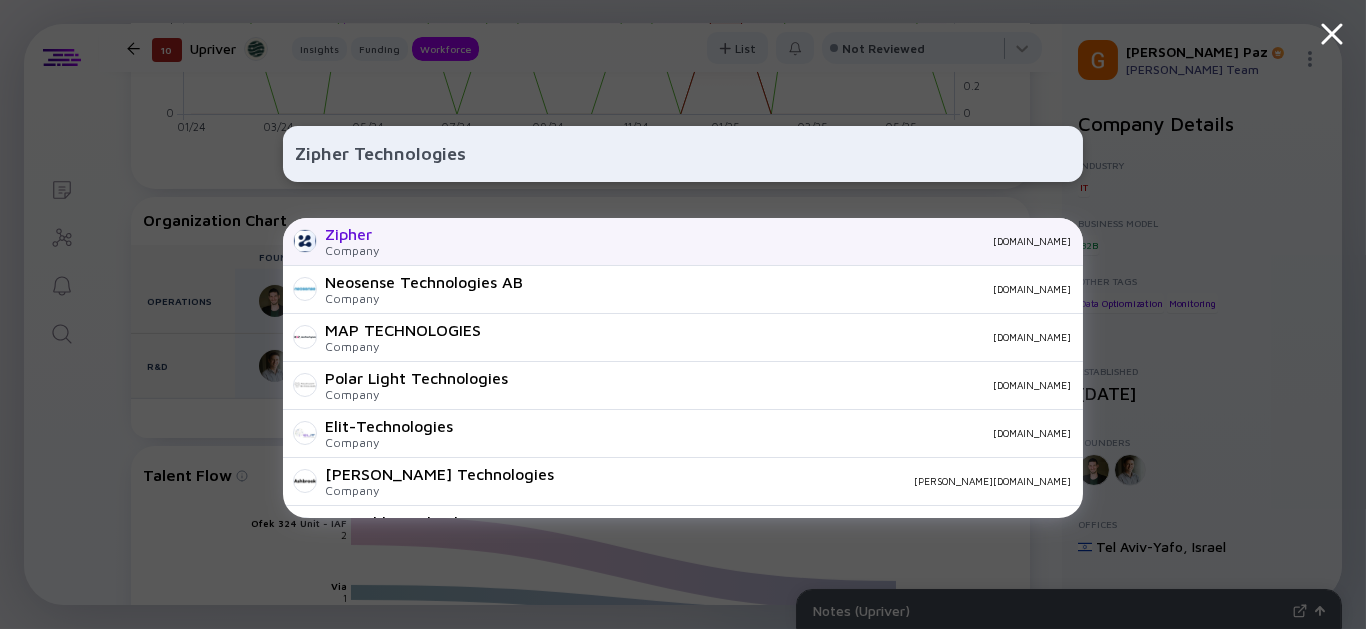 click on "[DOMAIN_NAME]" at bounding box center (733, 241) 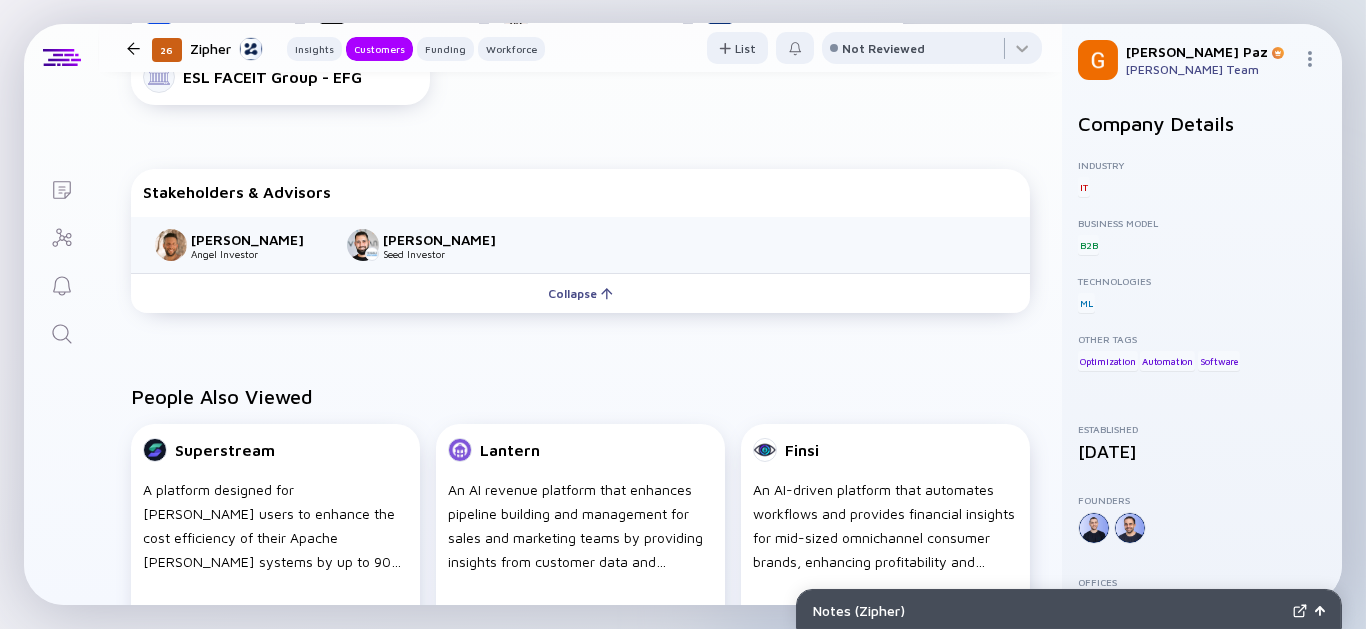 scroll, scrollTop: 888, scrollLeft: 0, axis: vertical 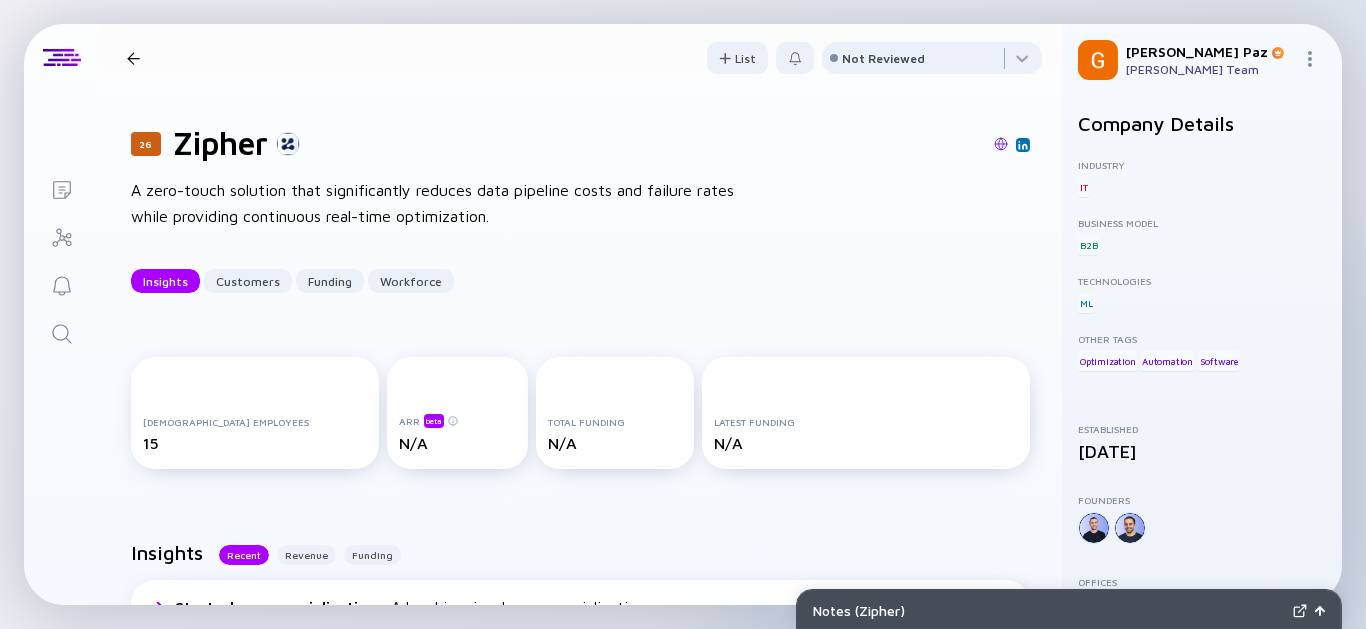 click at bounding box center [1001, 144] 